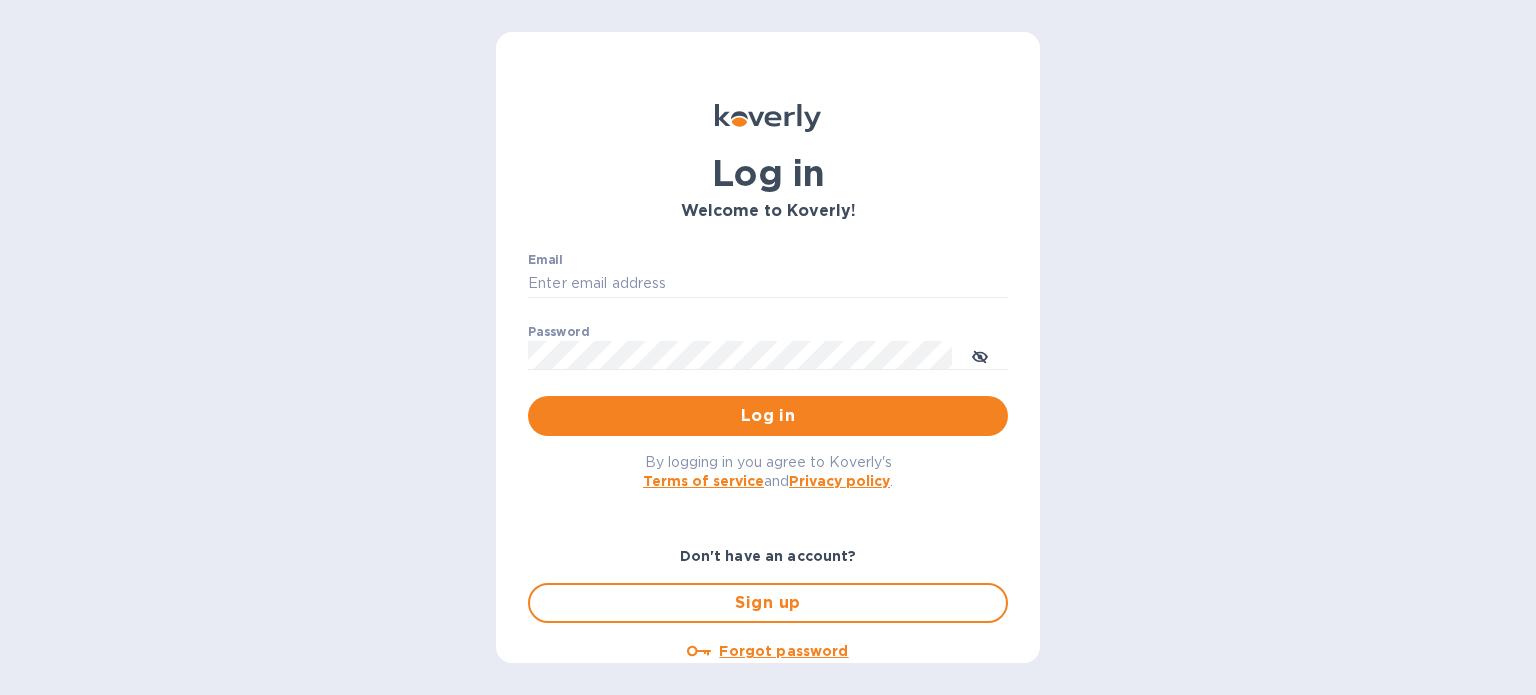 scroll, scrollTop: 0, scrollLeft: 0, axis: both 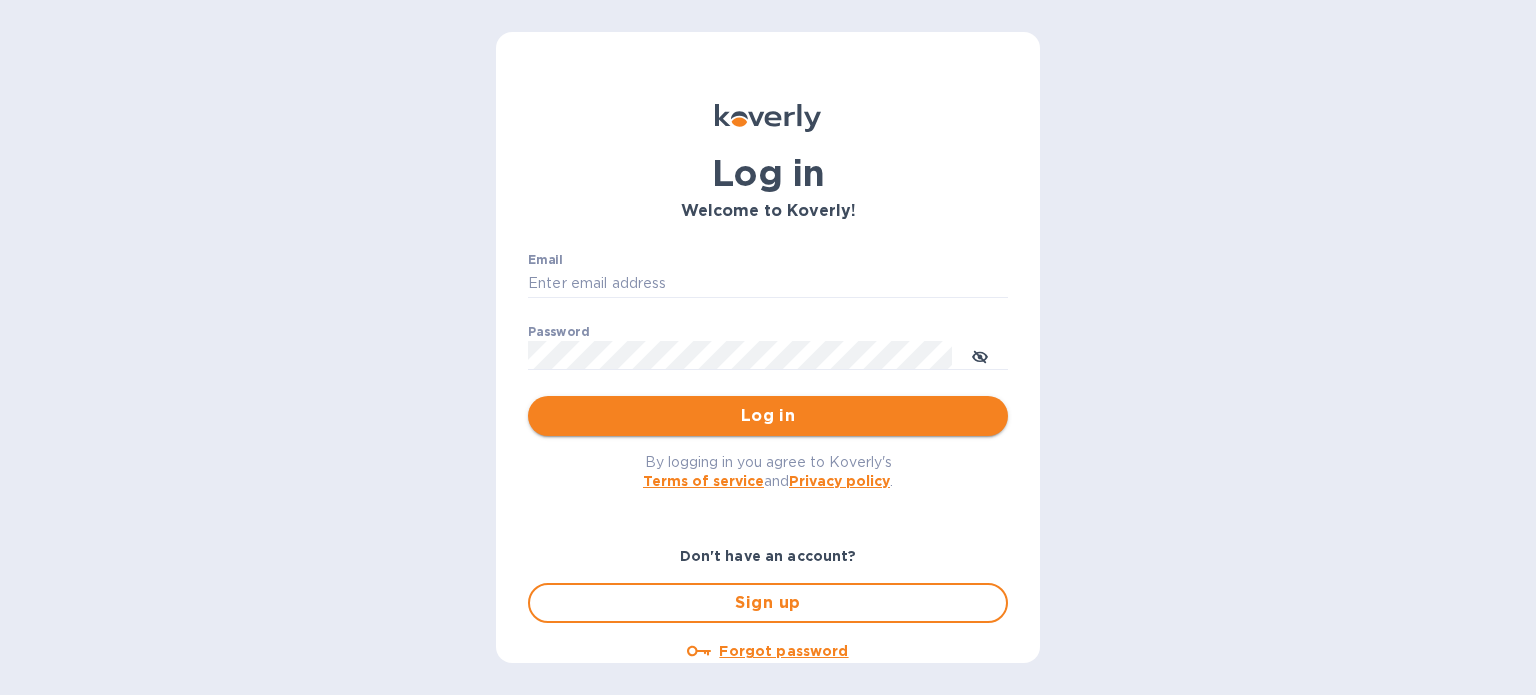 type on "[EMAIL]" 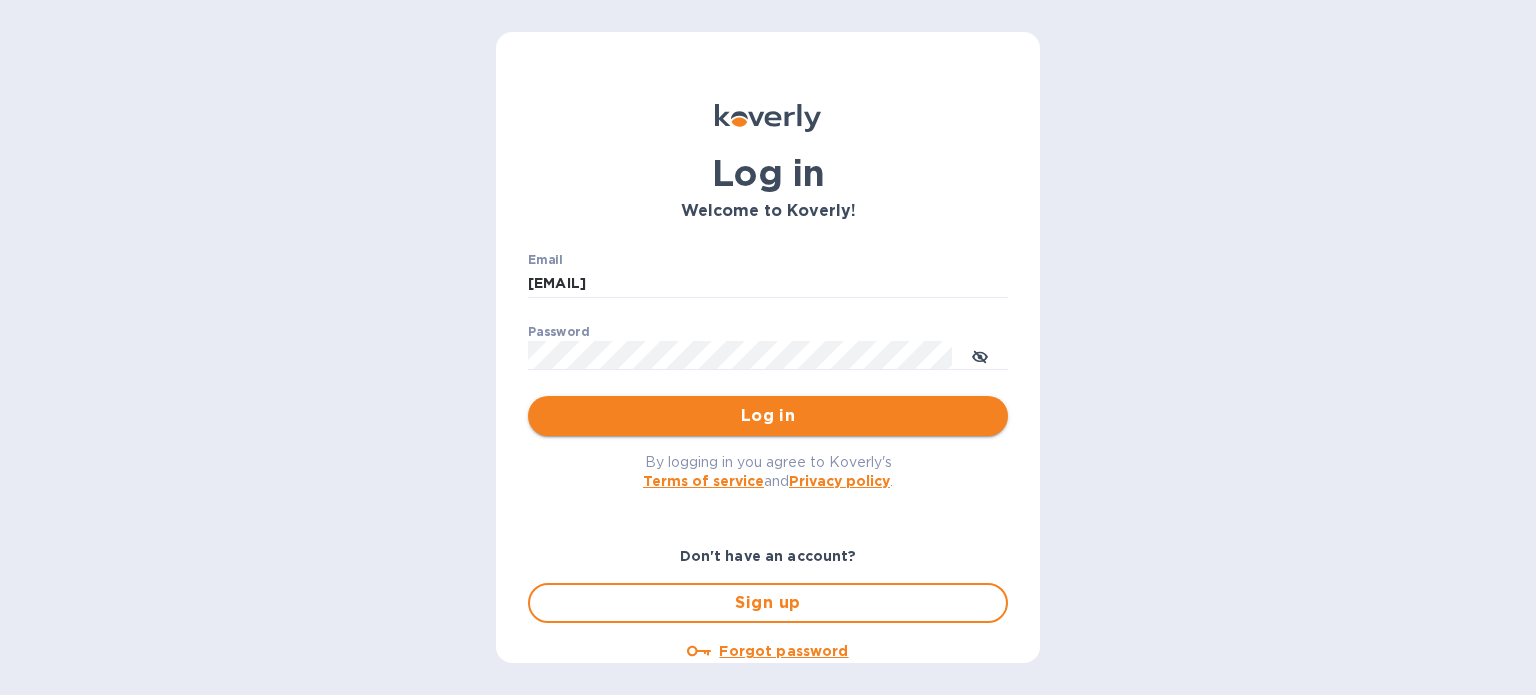 click on "Log in" at bounding box center [768, 416] 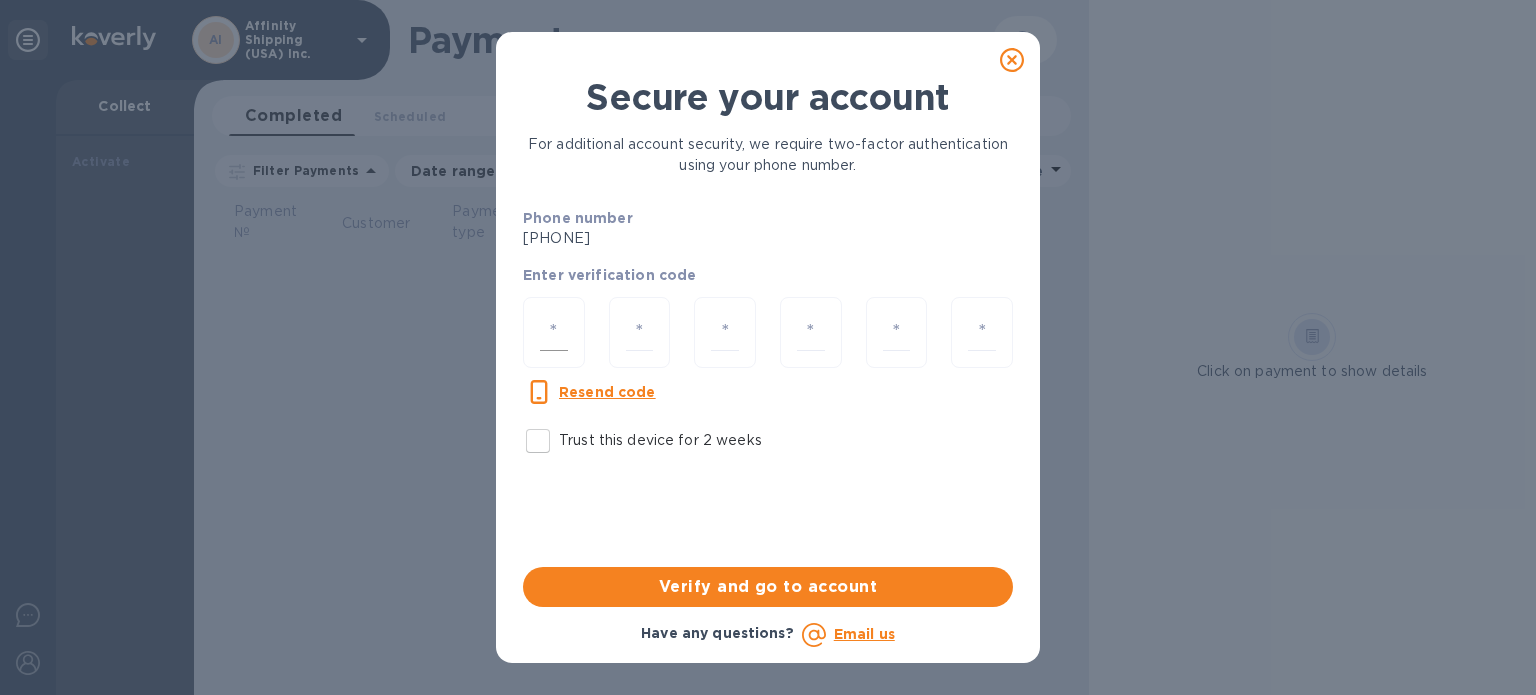 click at bounding box center [554, 332] 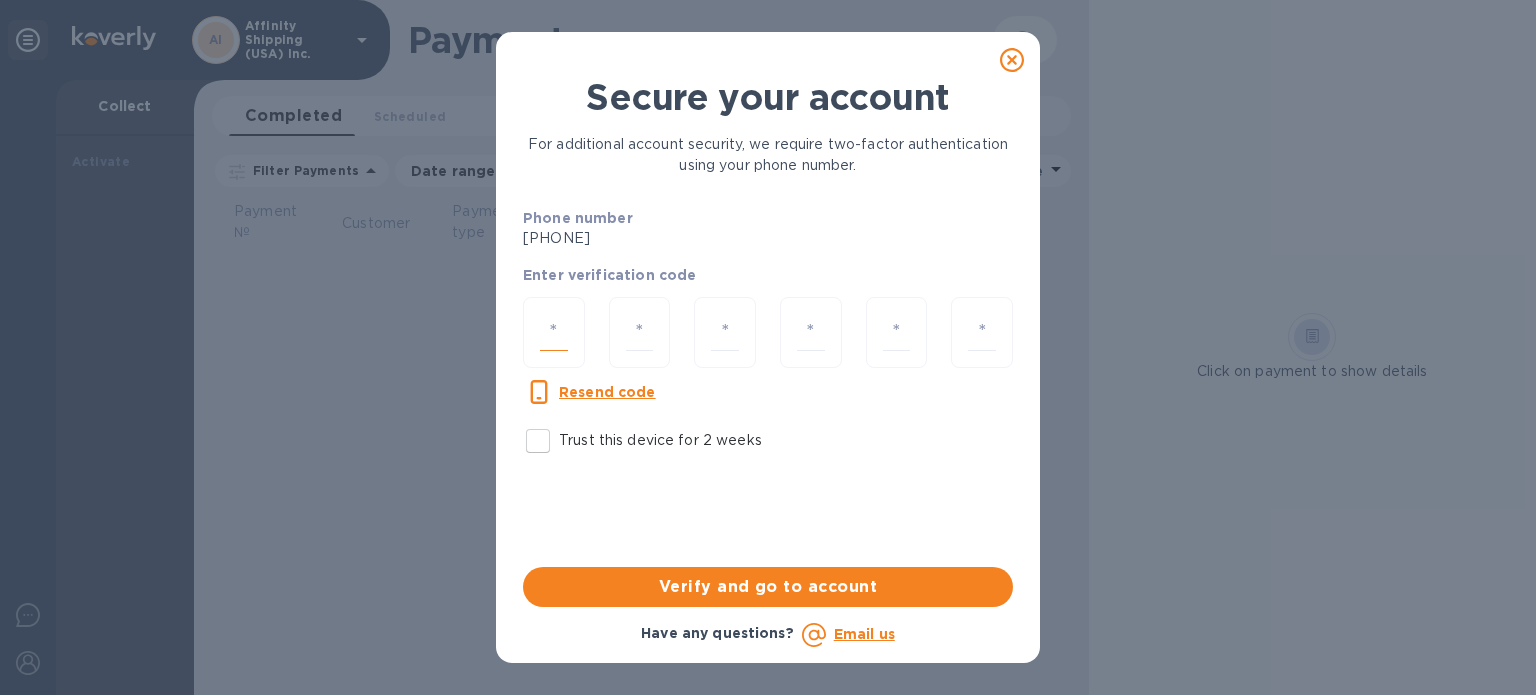 type on "1" 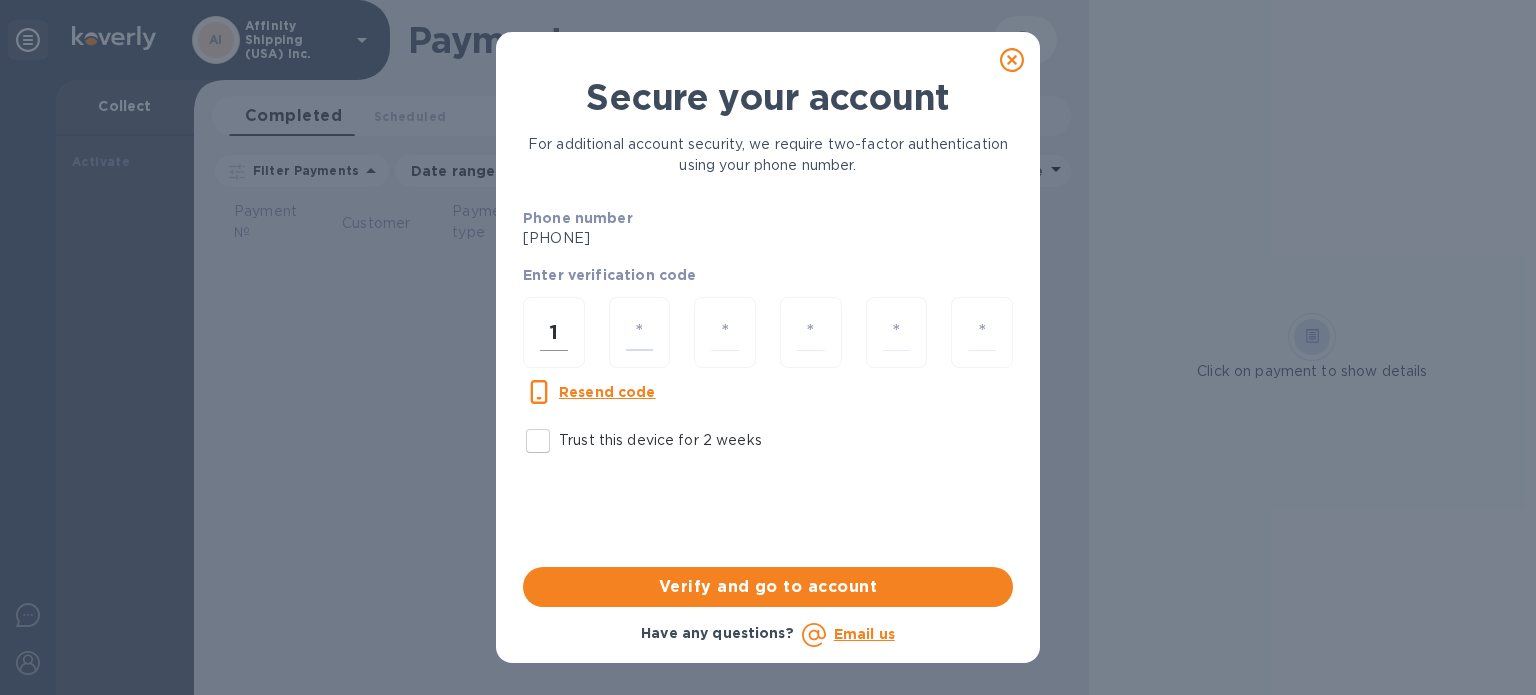 type on "2" 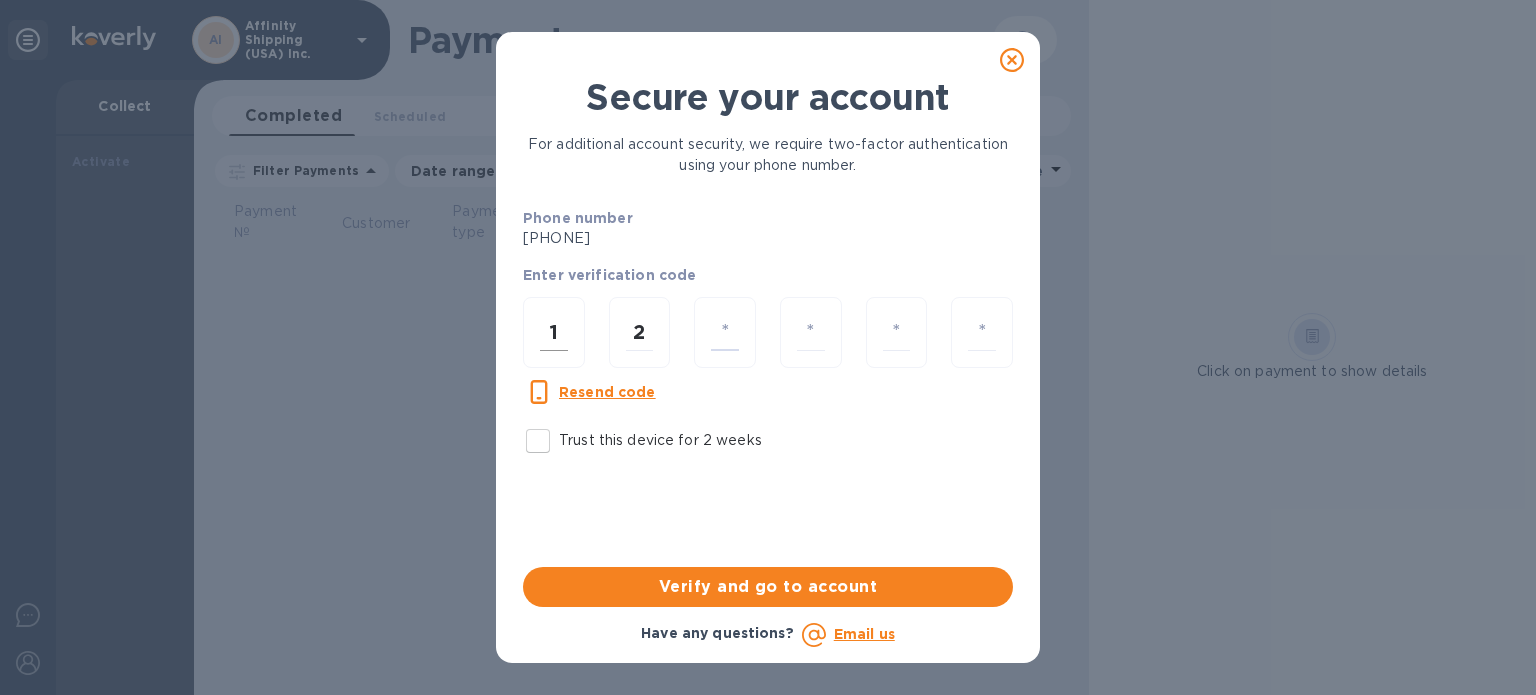 type on "9" 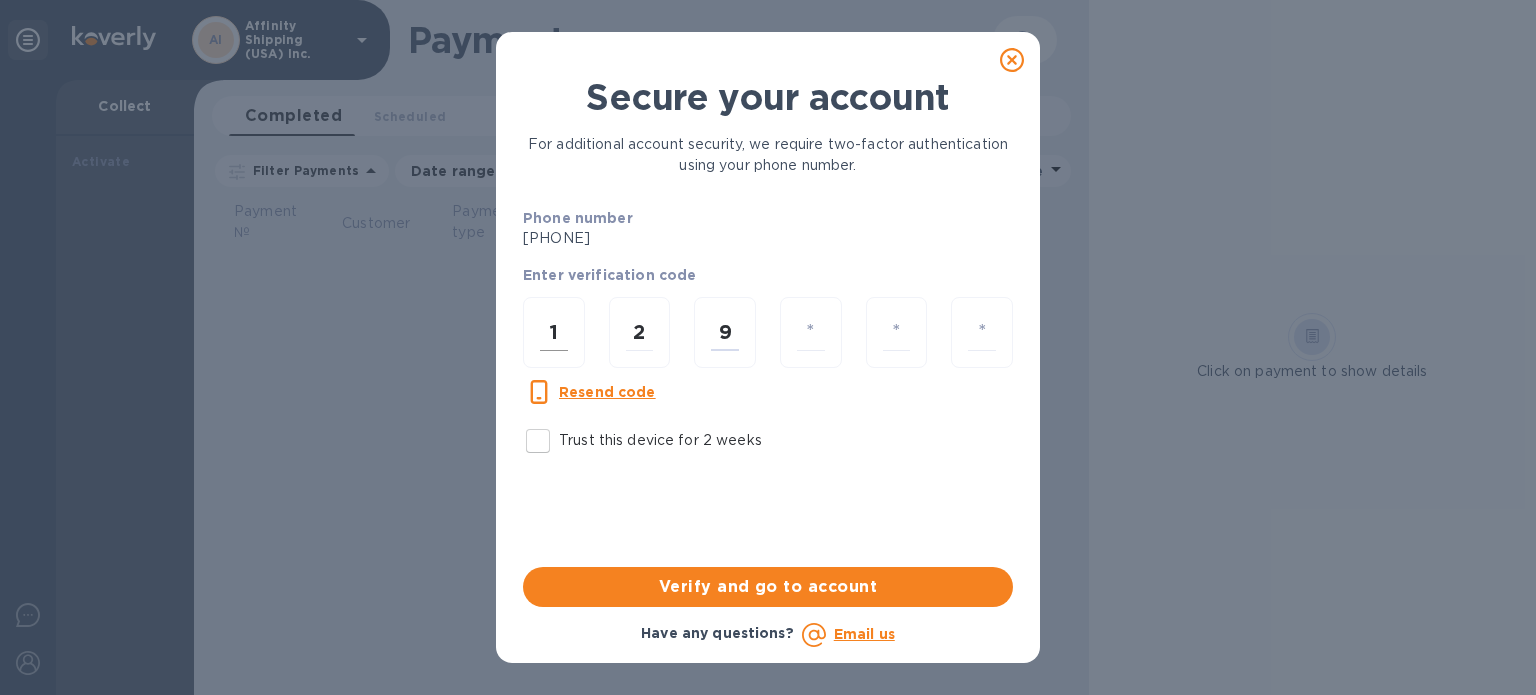 type on "0" 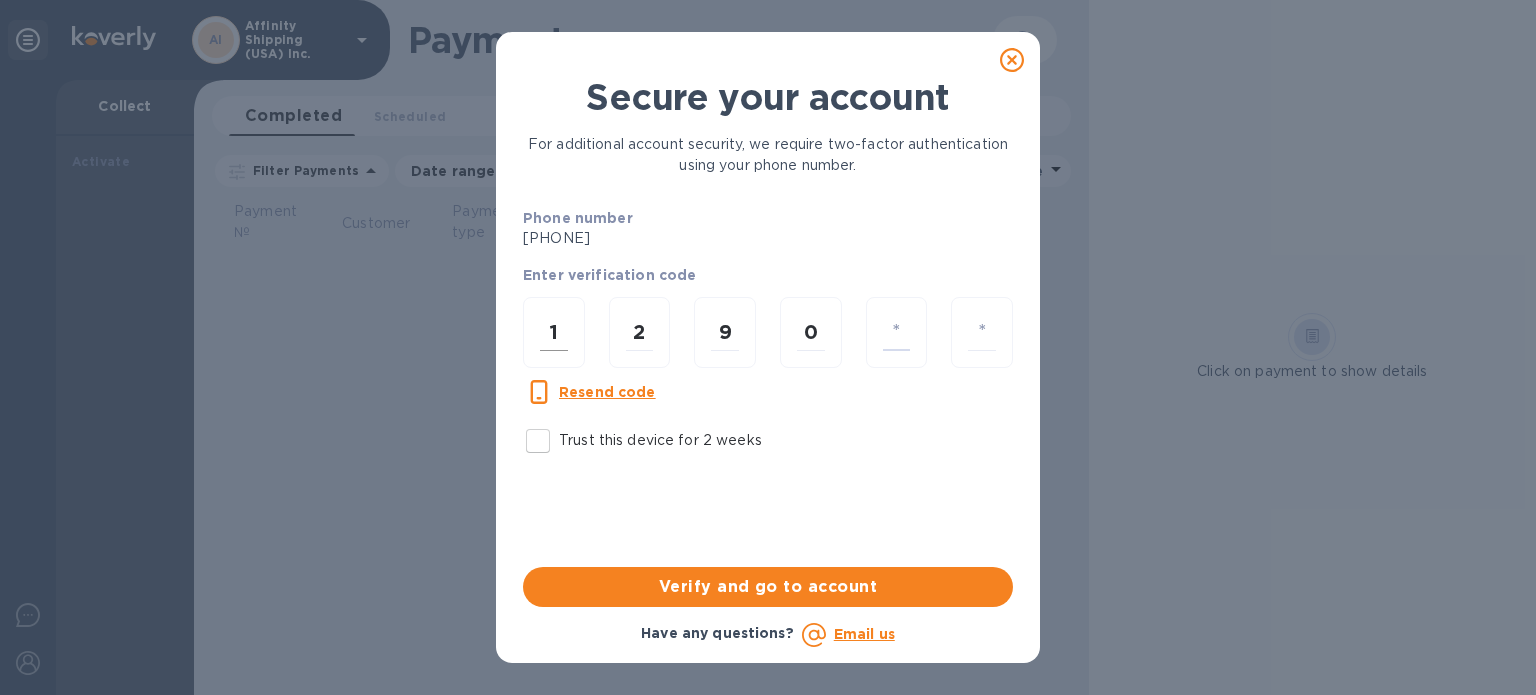 type on "1" 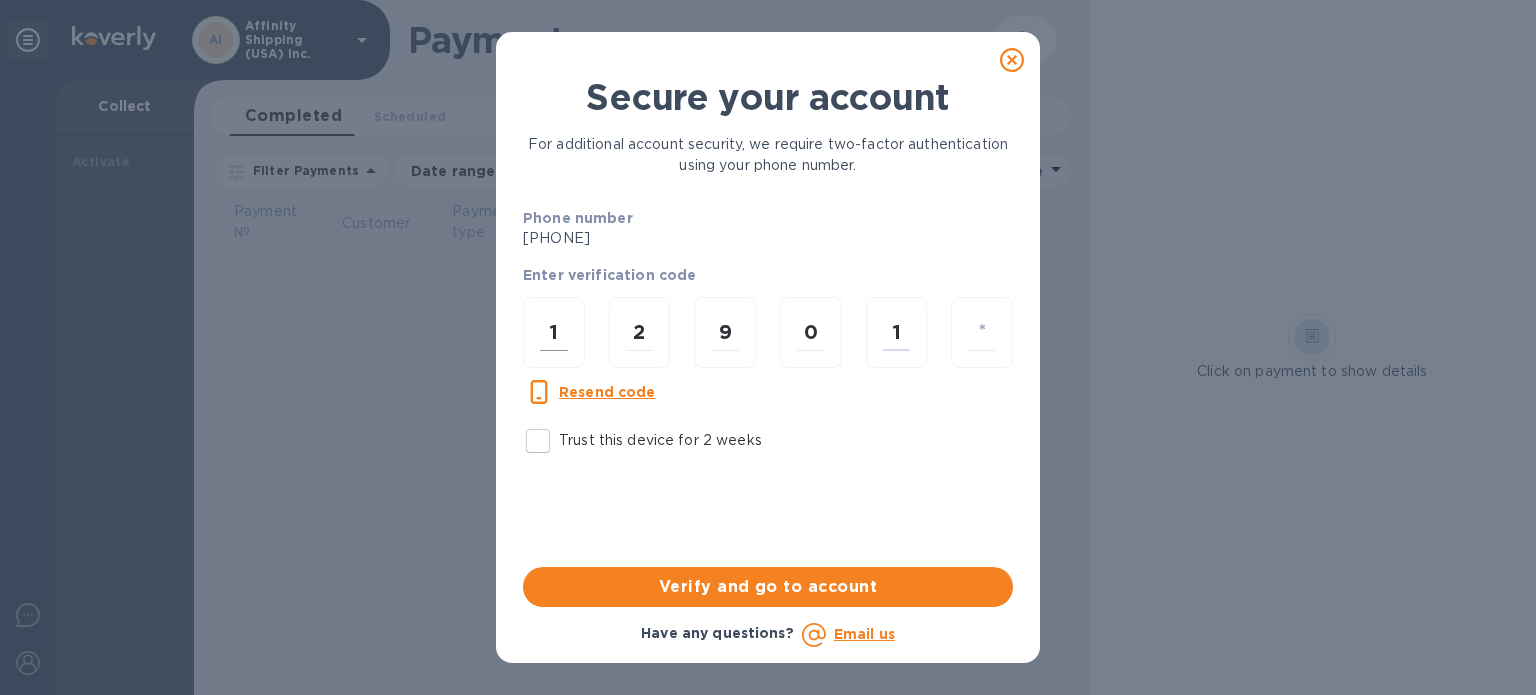 type on "0" 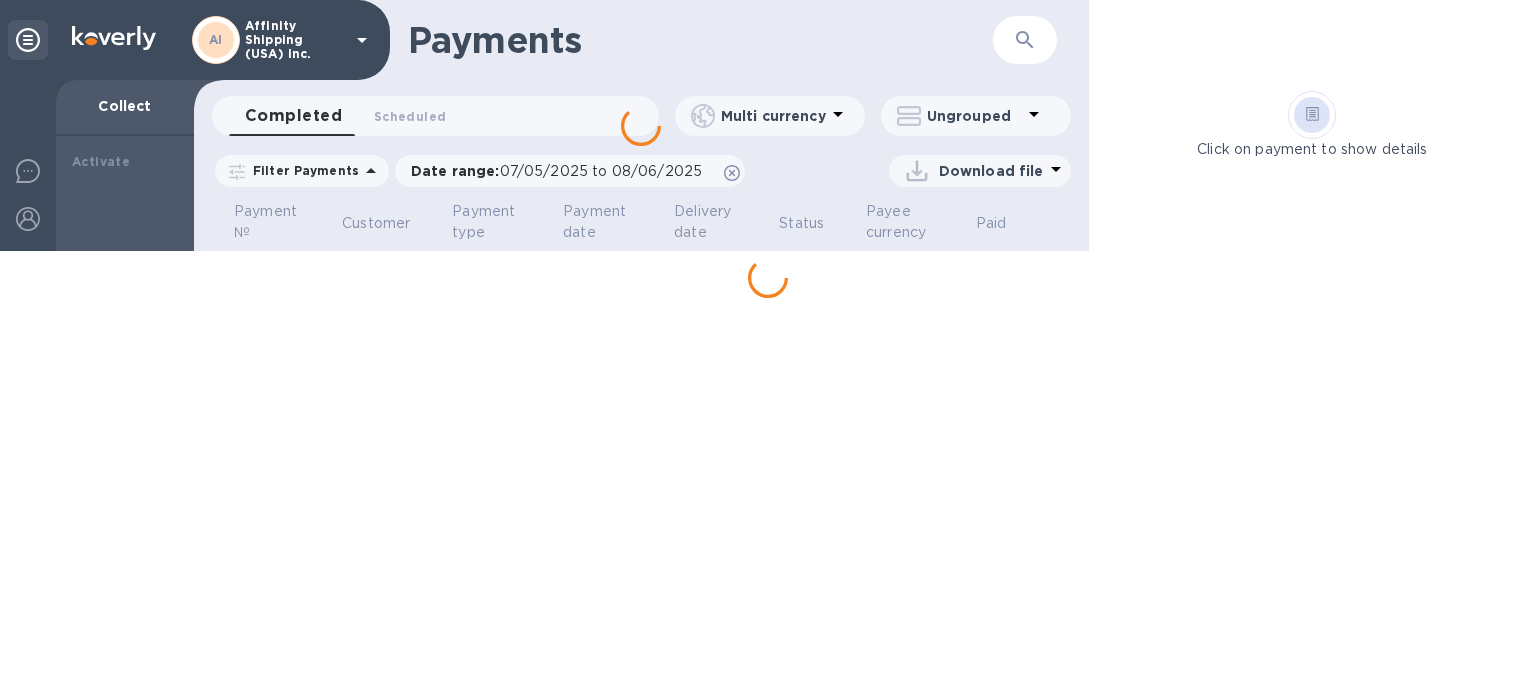 scroll, scrollTop: 0, scrollLeft: 0, axis: both 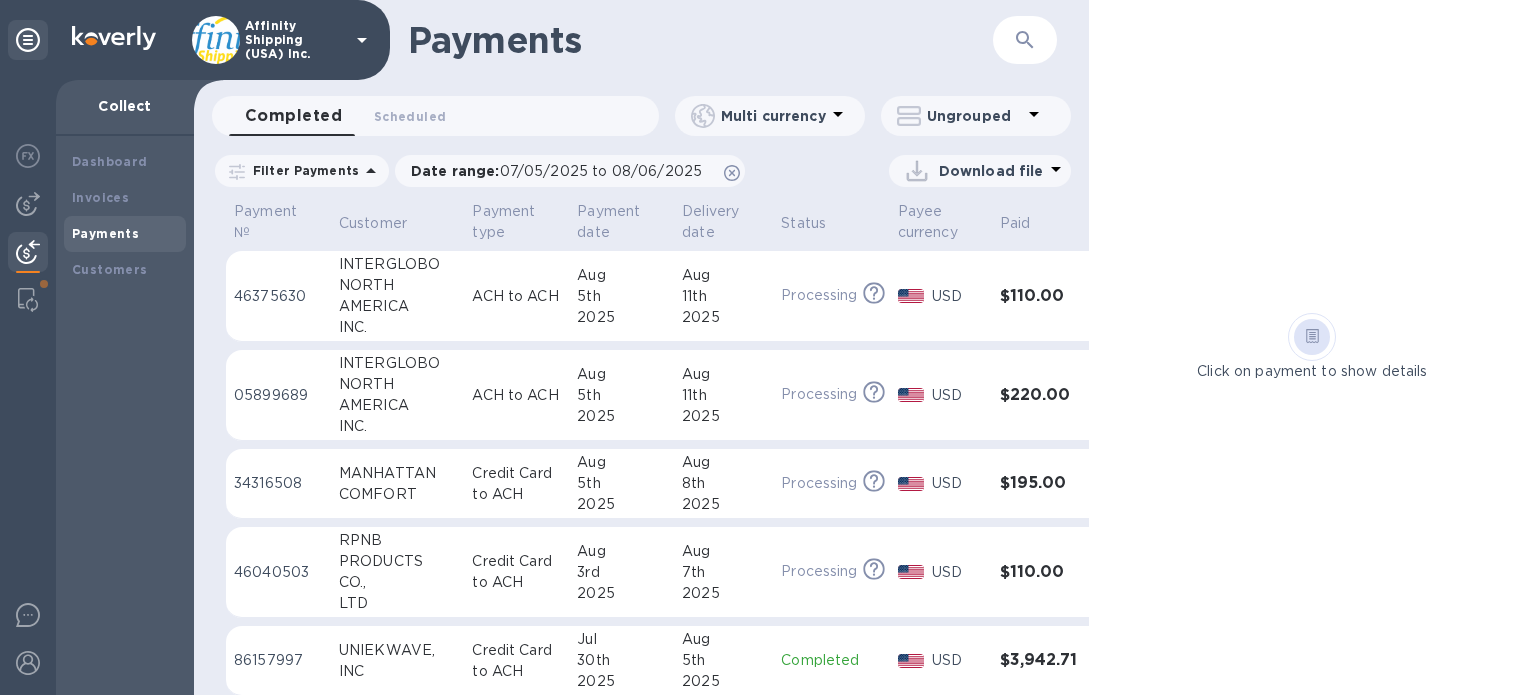 click 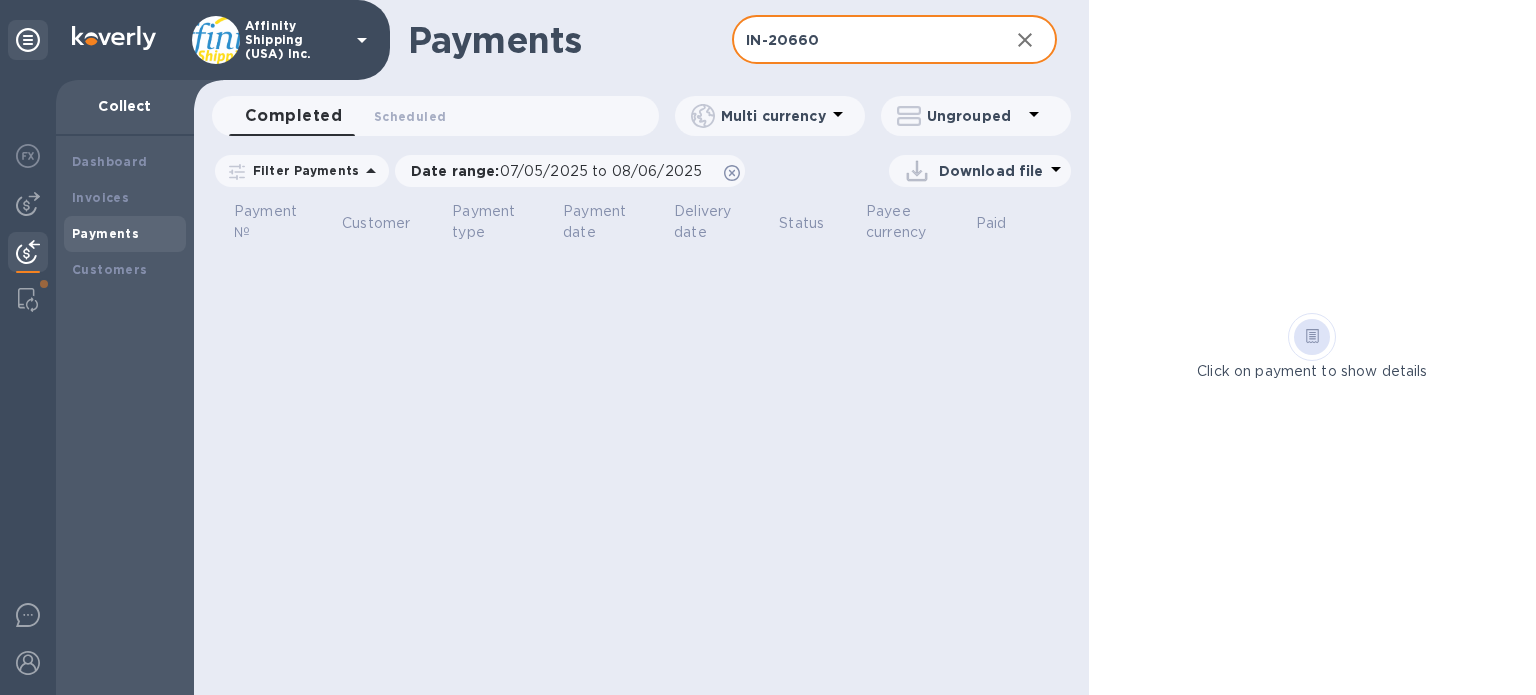 type on "IN-20660" 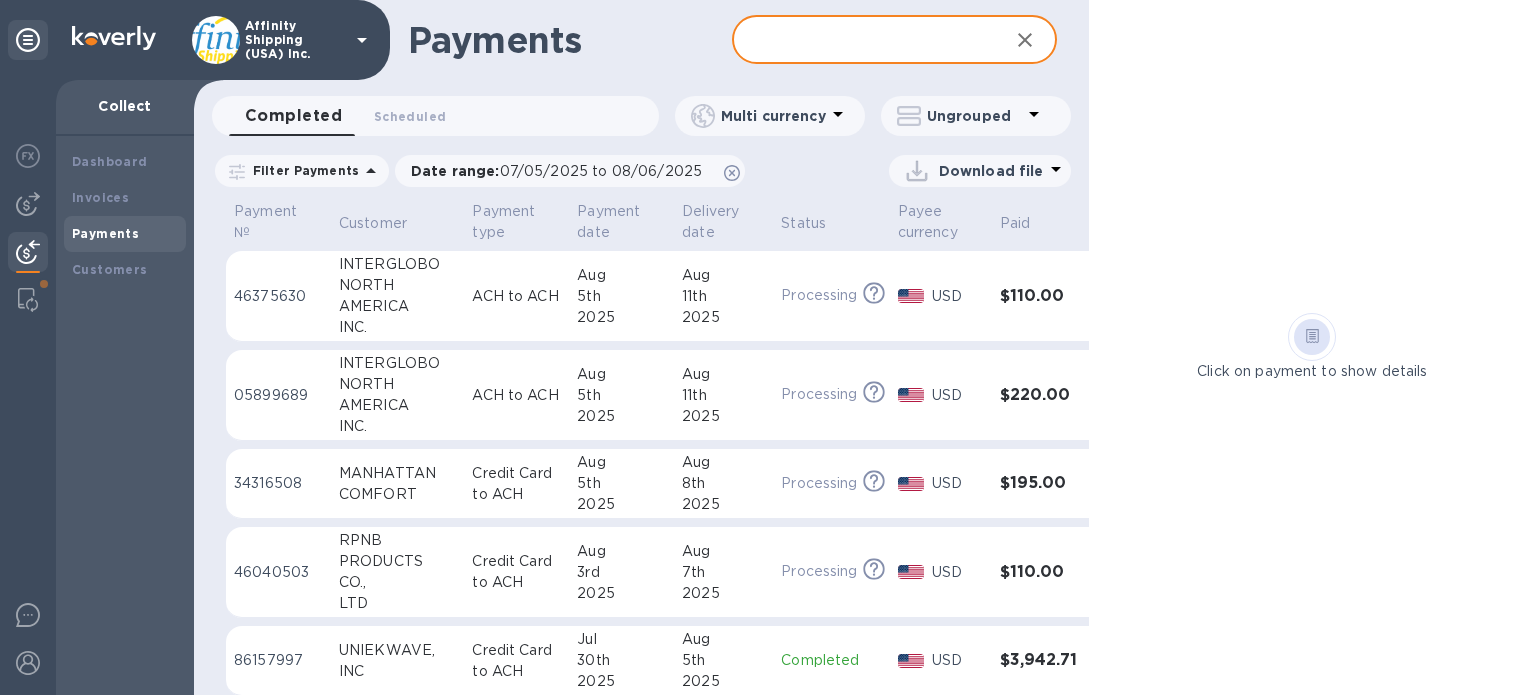 type 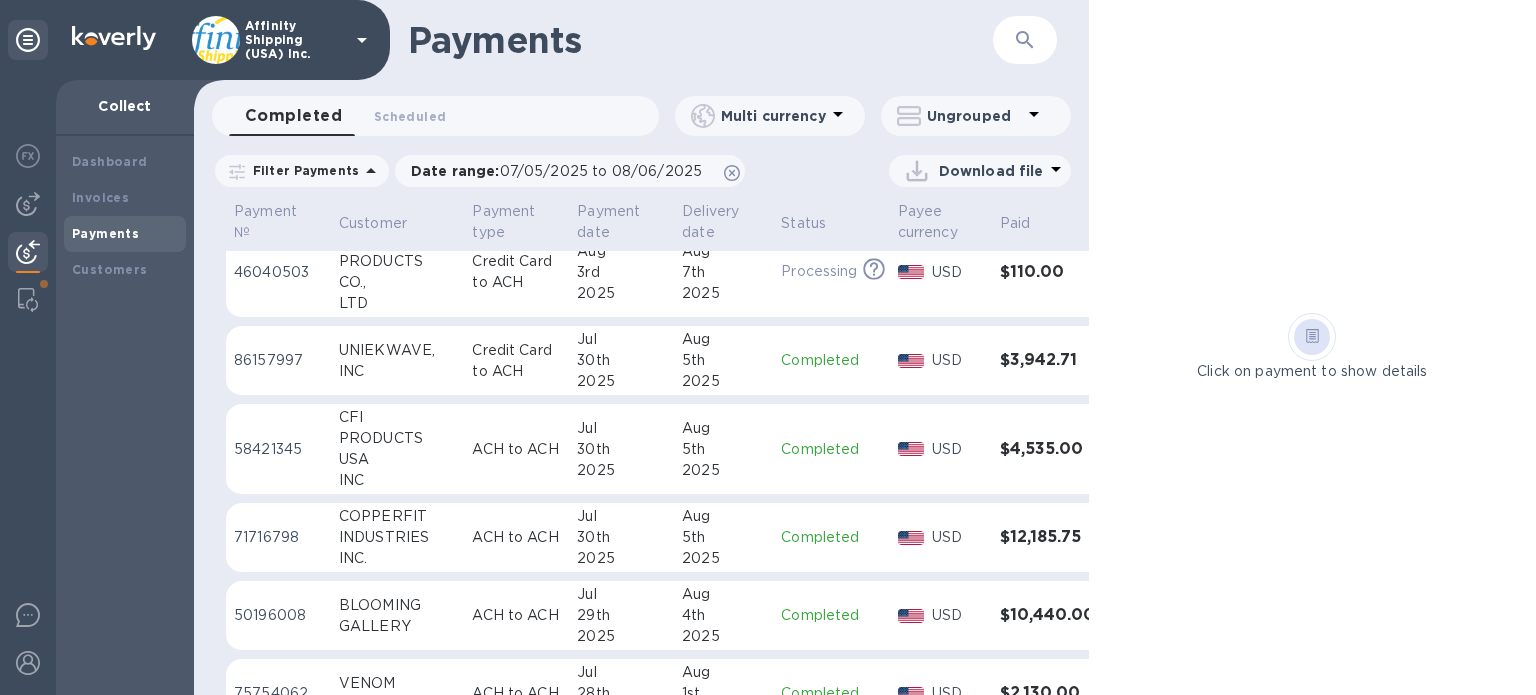 scroll, scrollTop: 0, scrollLeft: 0, axis: both 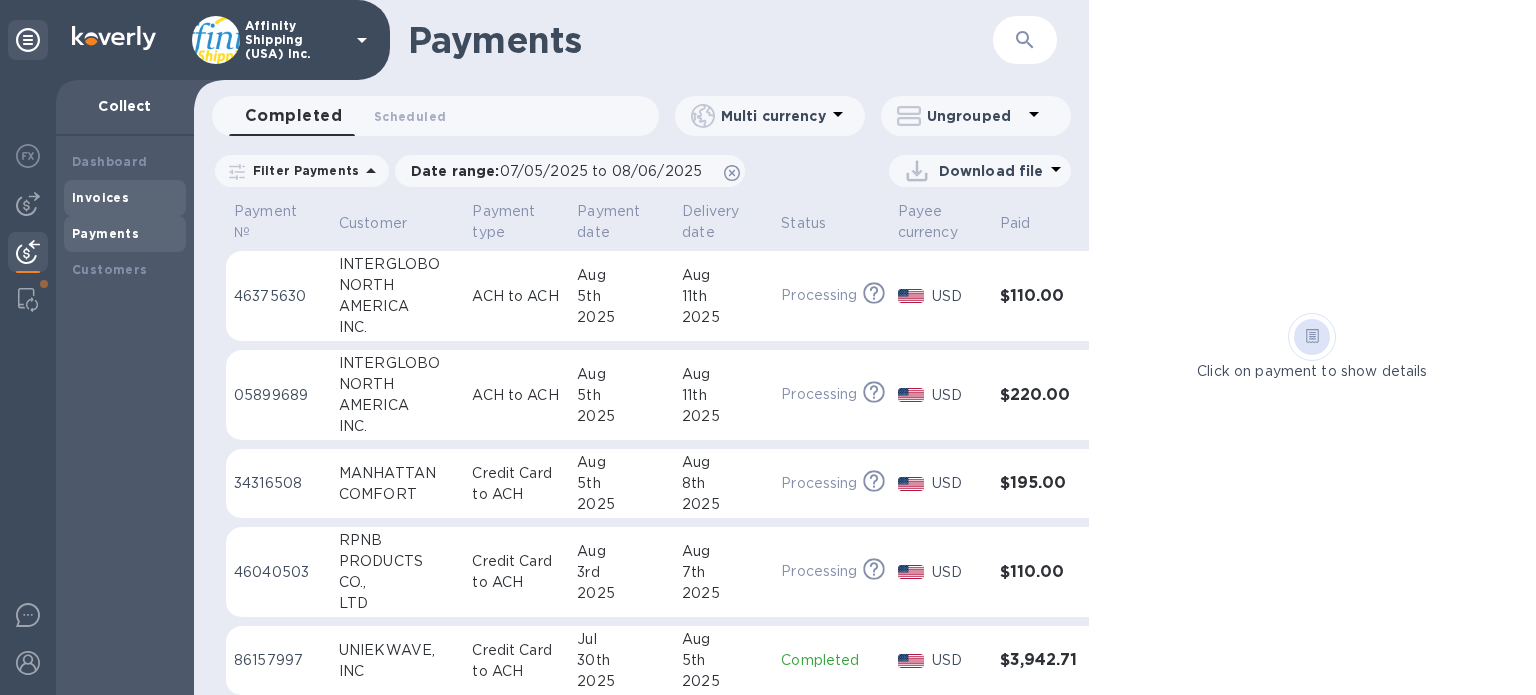 click on "Invoices" at bounding box center (125, 198) 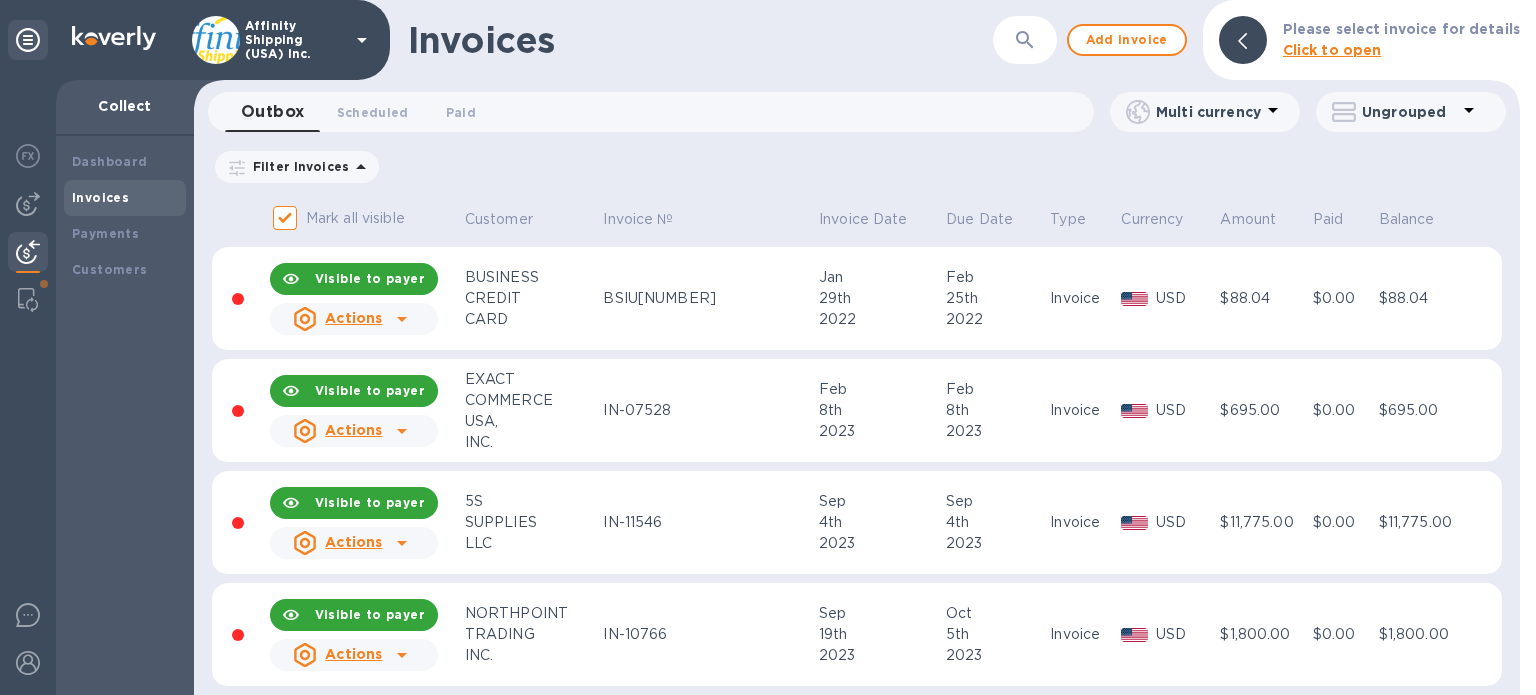 click at bounding box center [1025, 40] 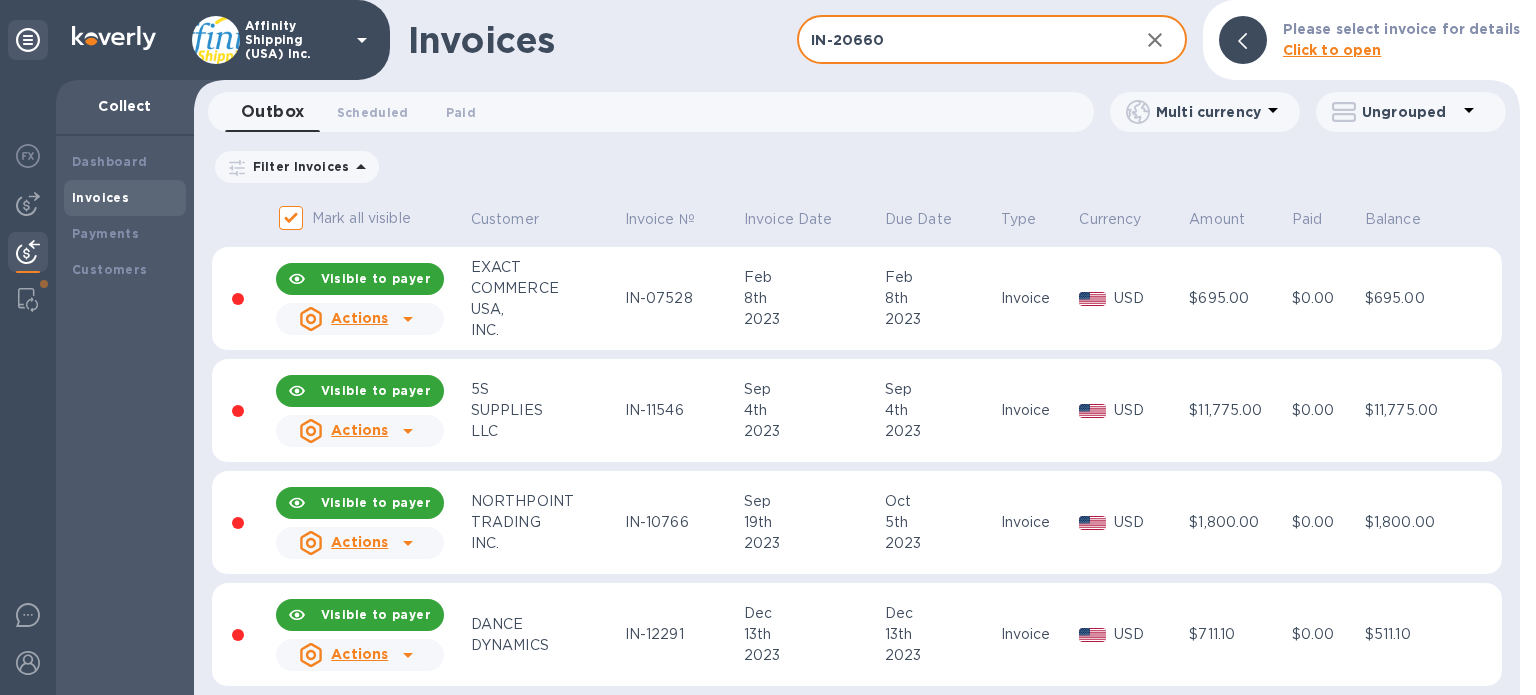 type on "IN-20660" 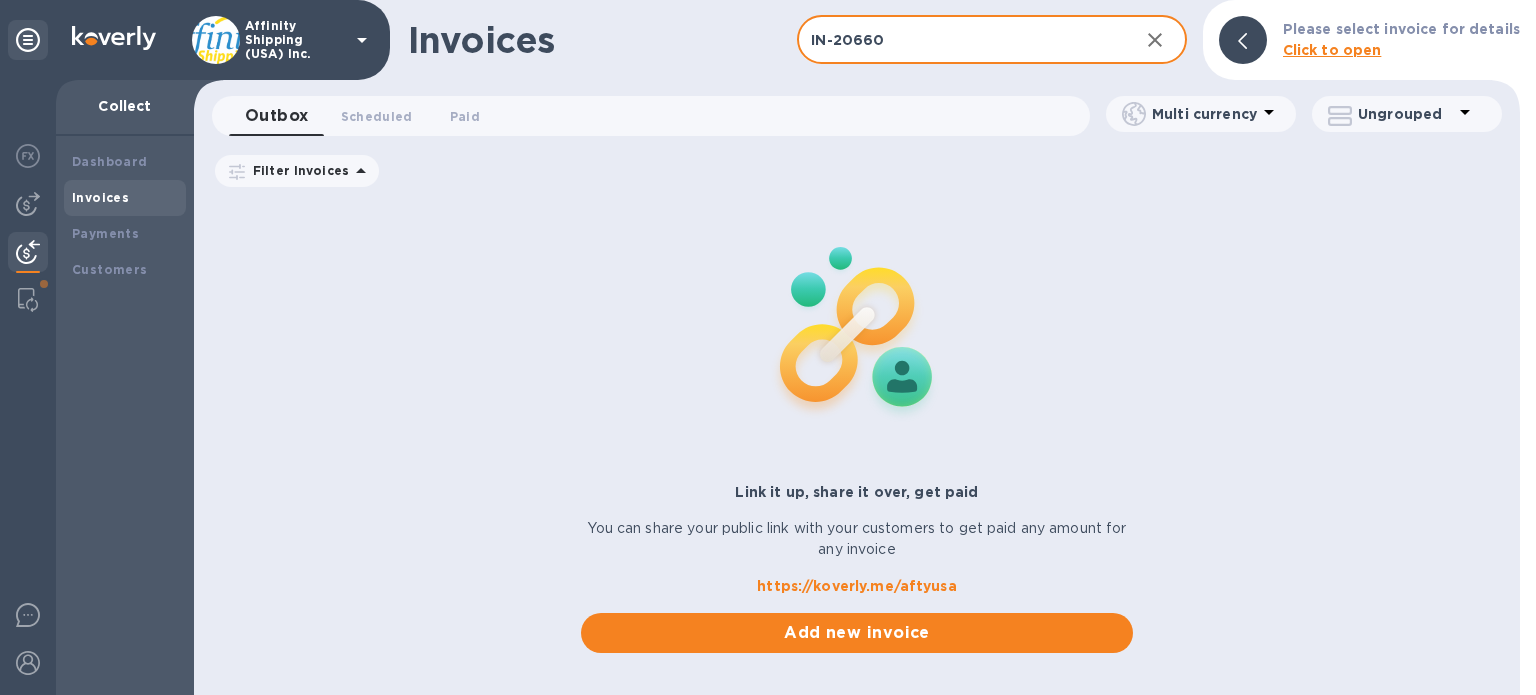 click on "IN-20660" at bounding box center (959, 40) 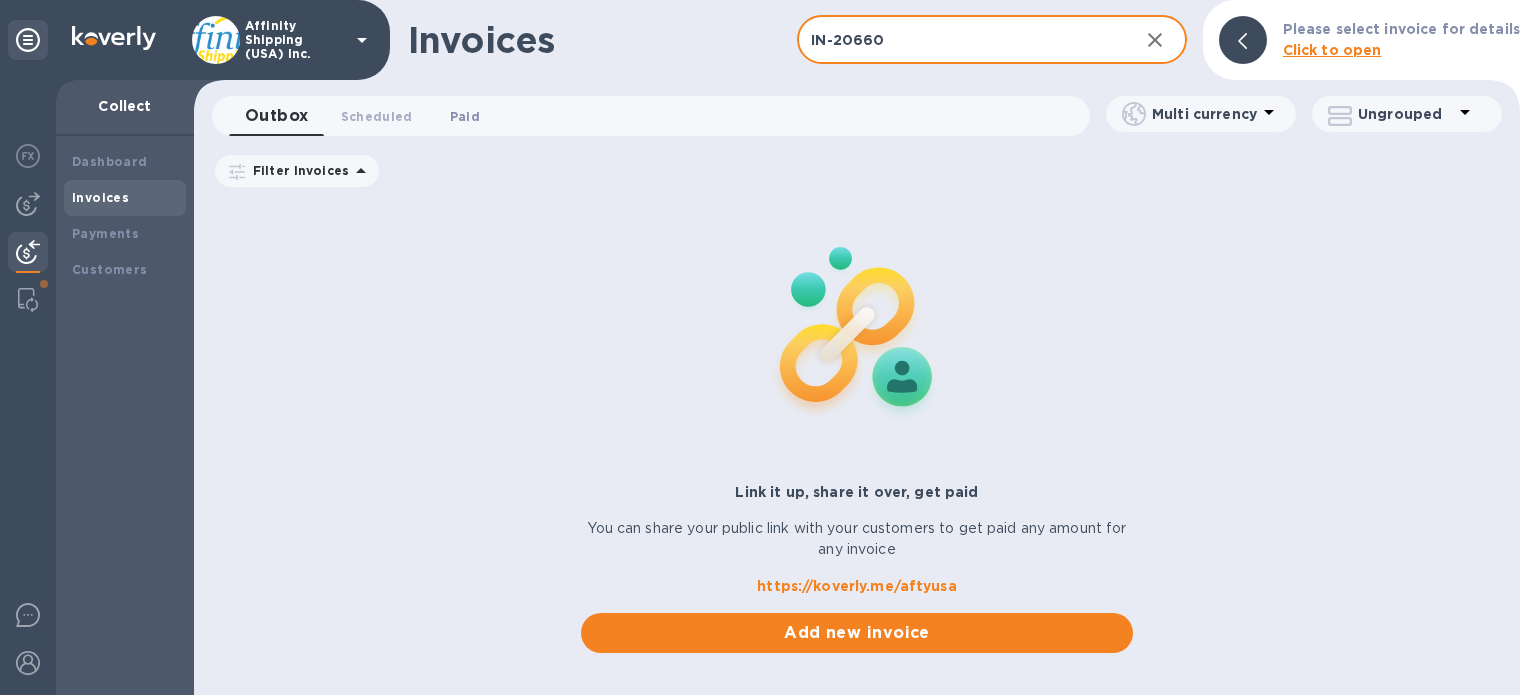 click on "Paid 0" at bounding box center [465, 116] 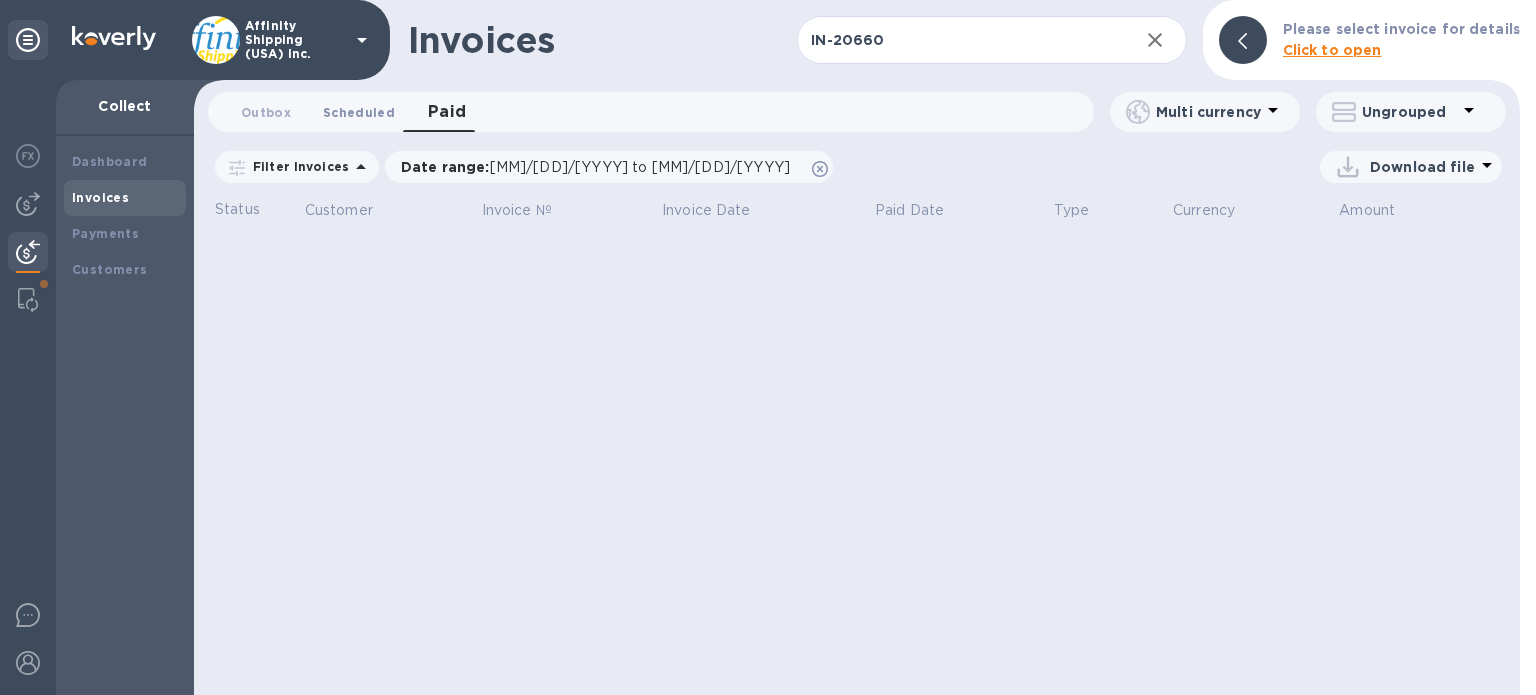 click on "Scheduled 0" at bounding box center [359, 112] 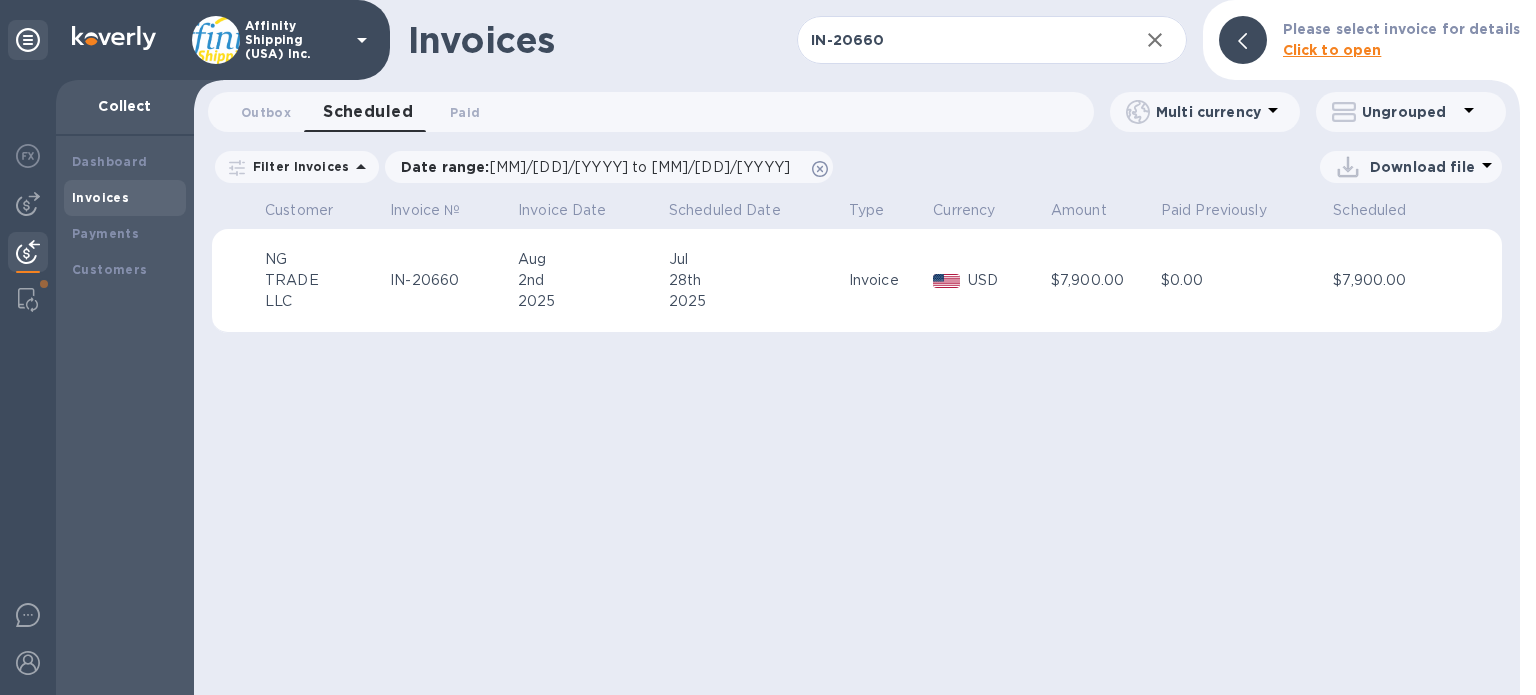 click on "28th" at bounding box center [756, 280] 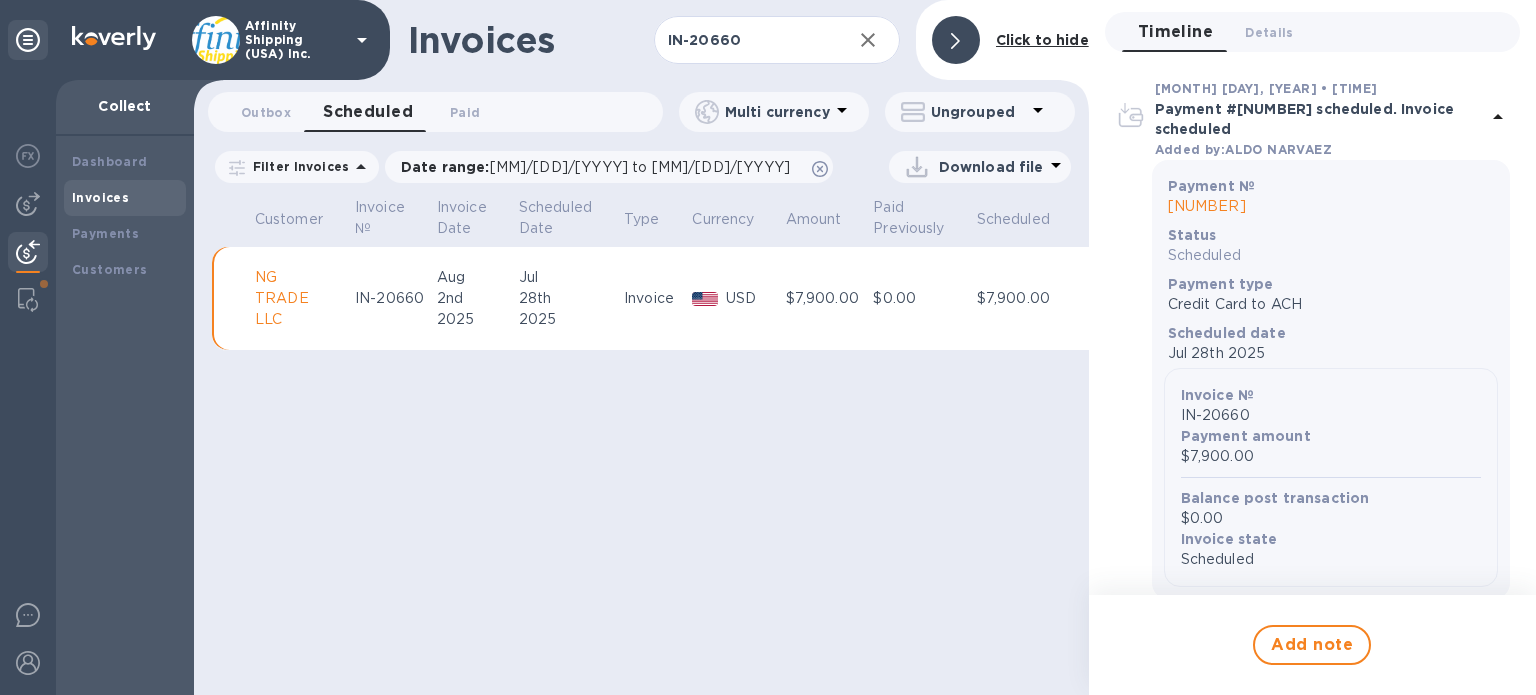 scroll, scrollTop: 72, scrollLeft: 0, axis: vertical 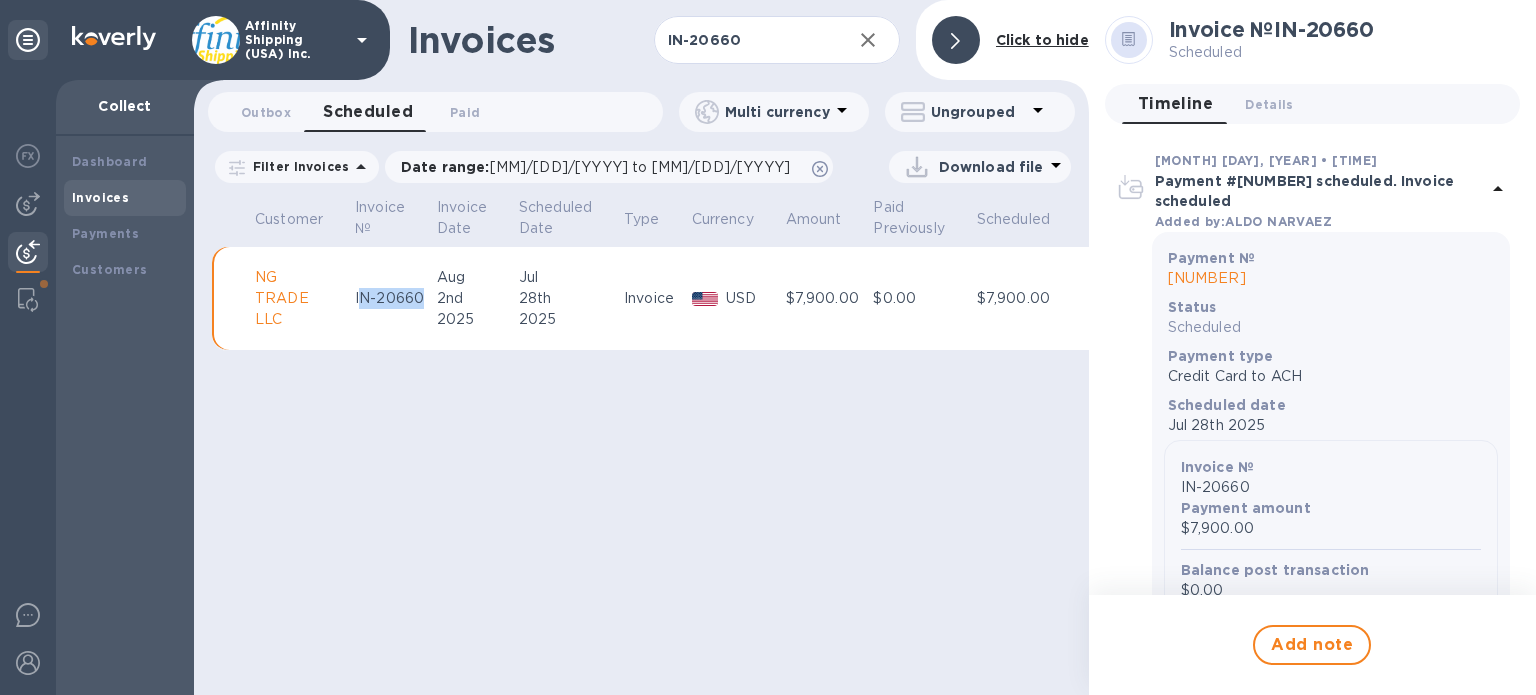 drag, startPoint x: 427, startPoint y: 302, endPoint x: 361, endPoint y: 301, distance: 66.007576 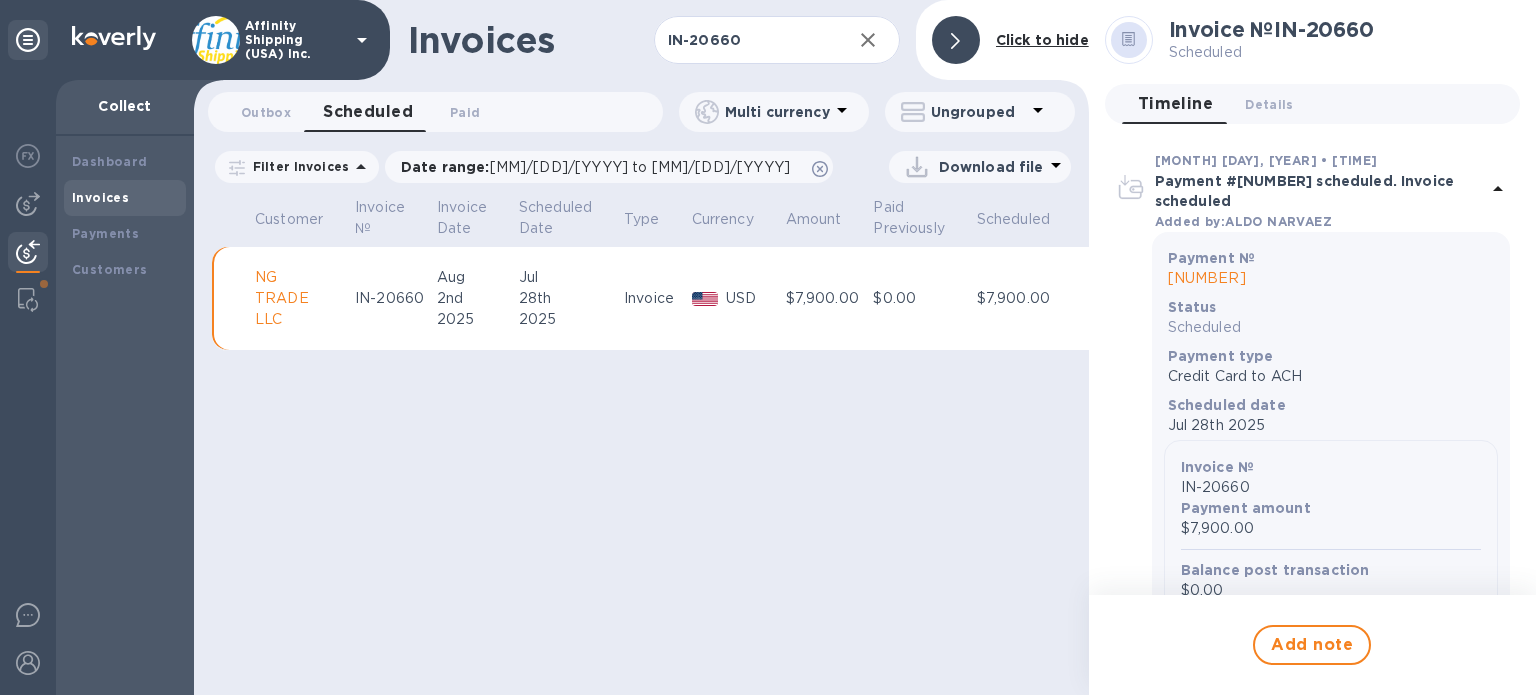 click on "NG TRADE LLC" at bounding box center [302, 299] 